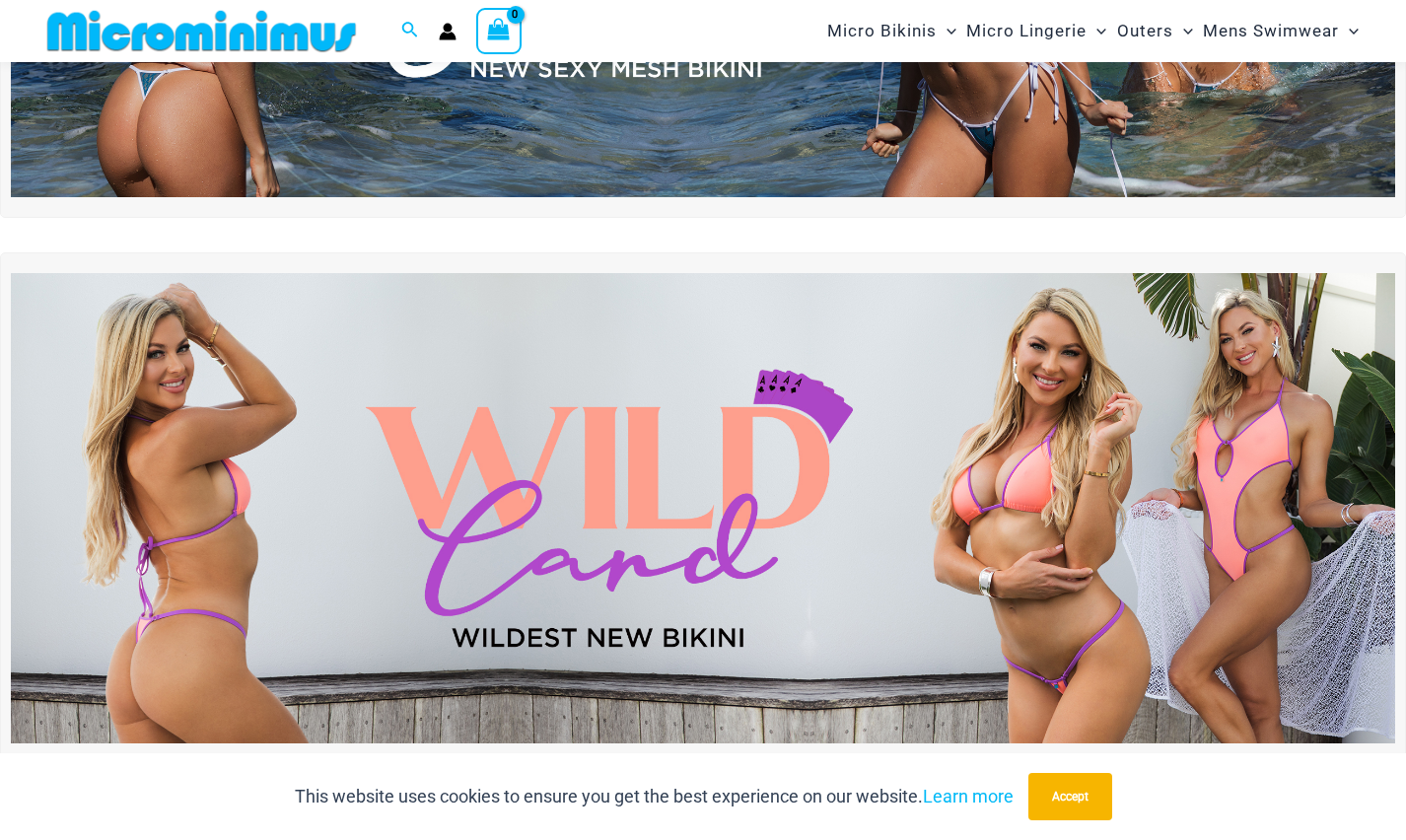 scroll, scrollTop: 477, scrollLeft: 0, axis: vertical 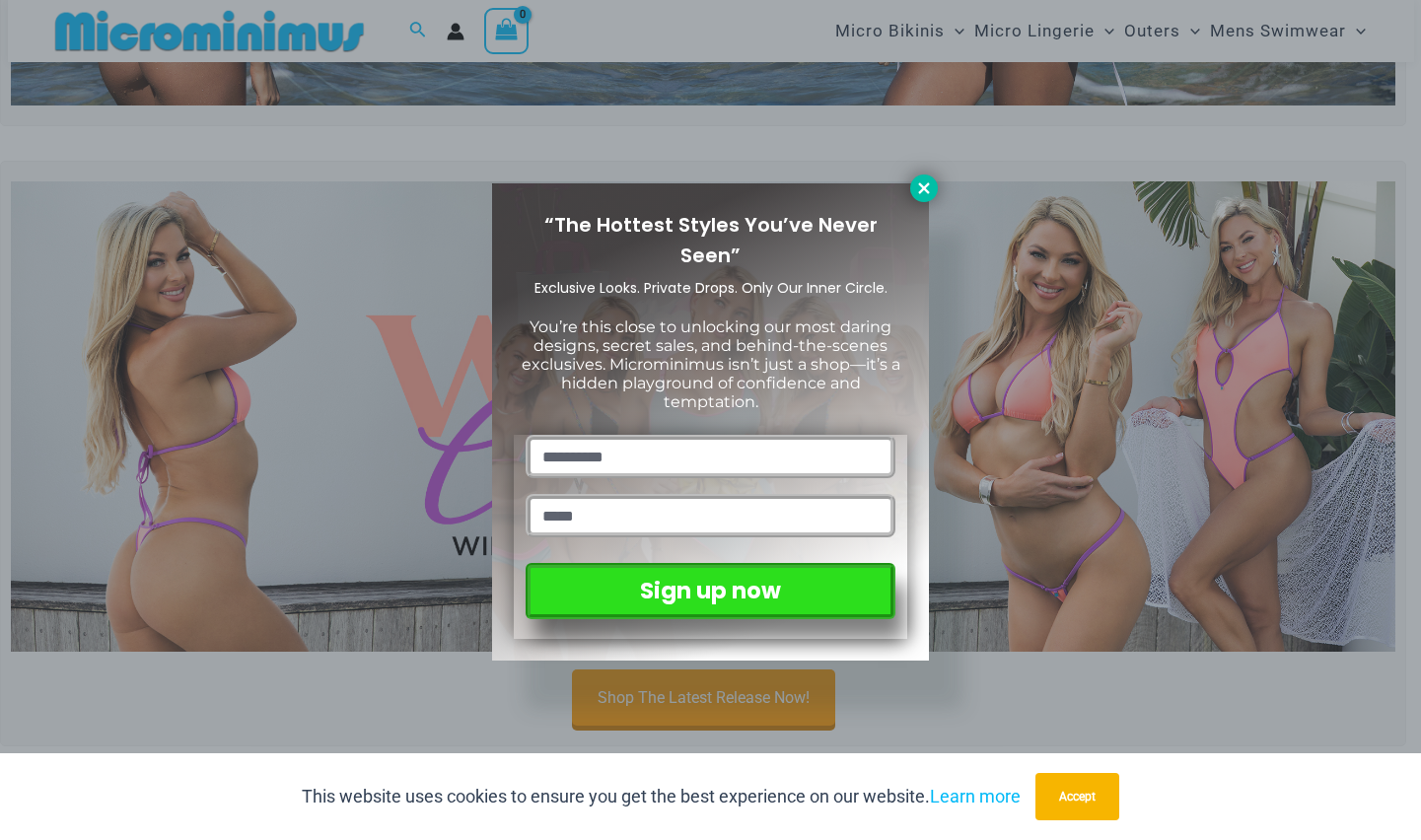 click 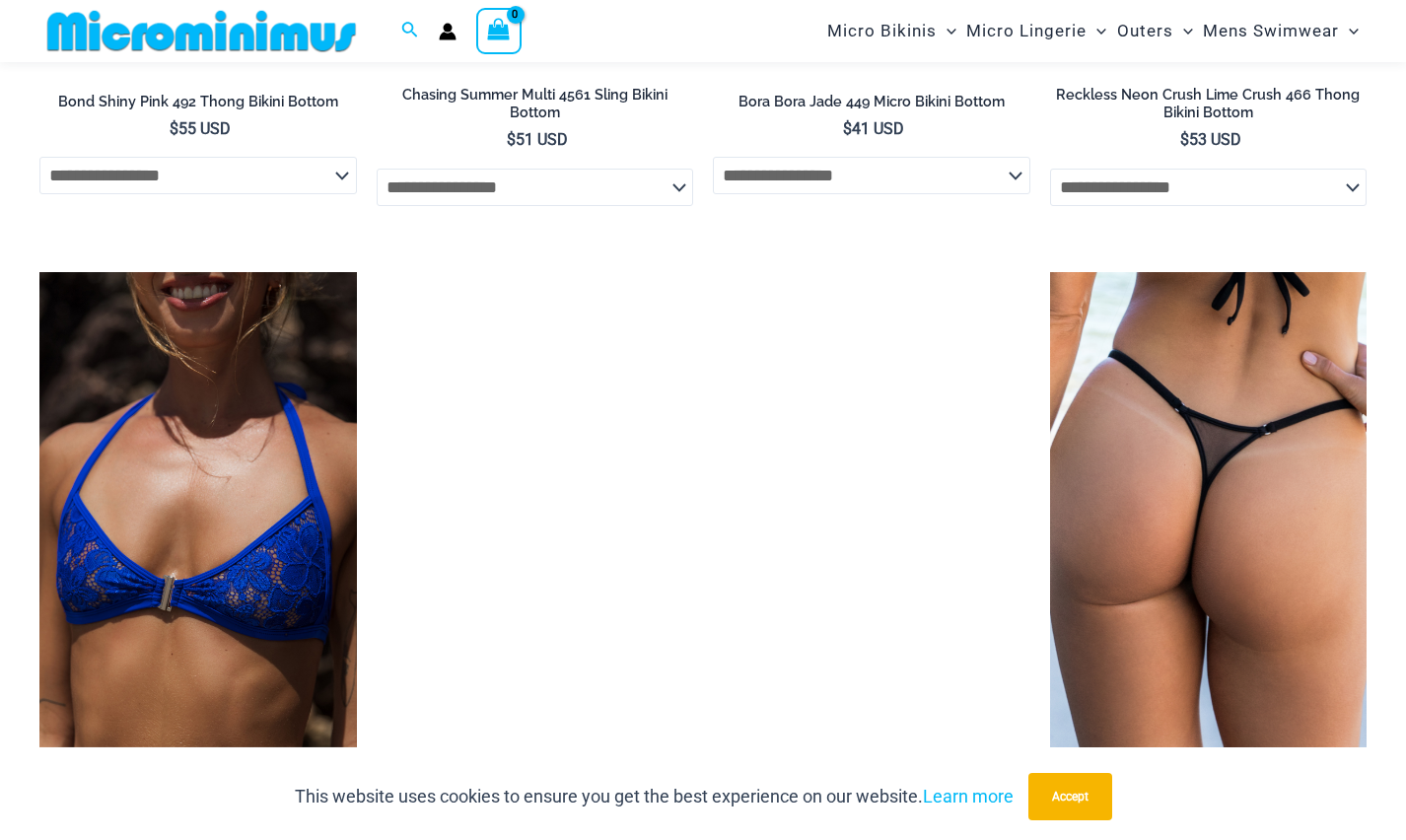 scroll, scrollTop: 5703, scrollLeft: 0, axis: vertical 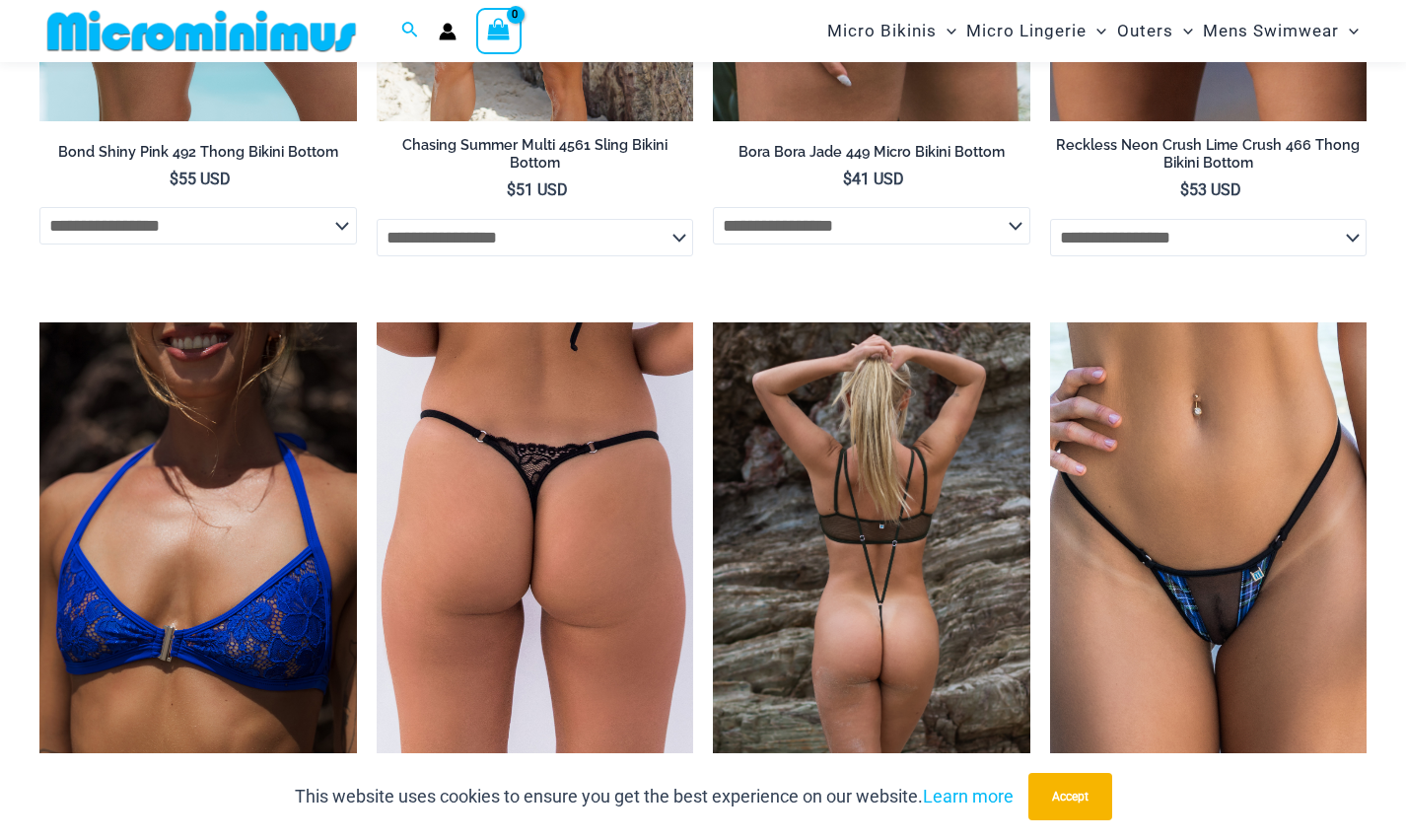 click at bounding box center (872, 560) 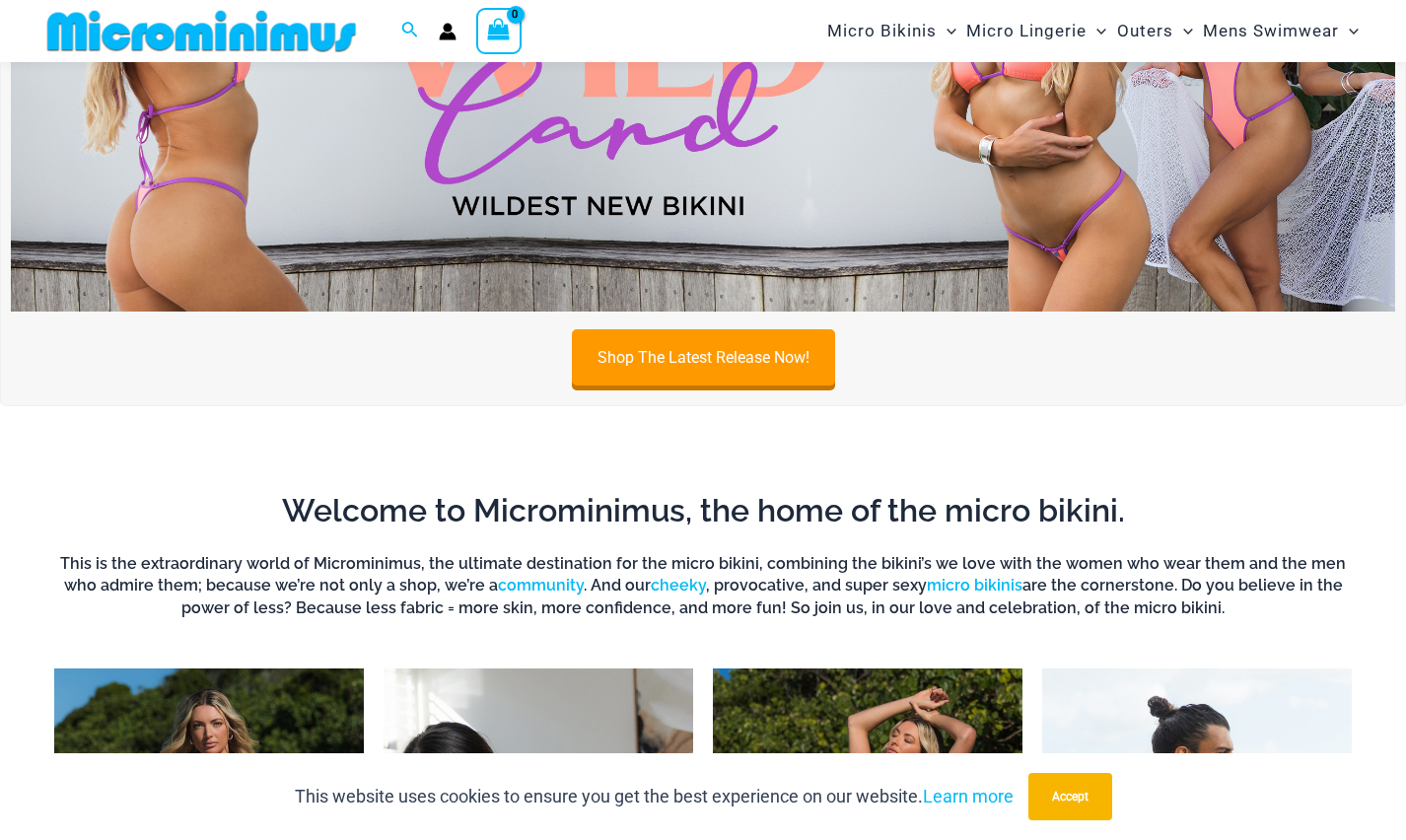 scroll, scrollTop: 1248, scrollLeft: 0, axis: vertical 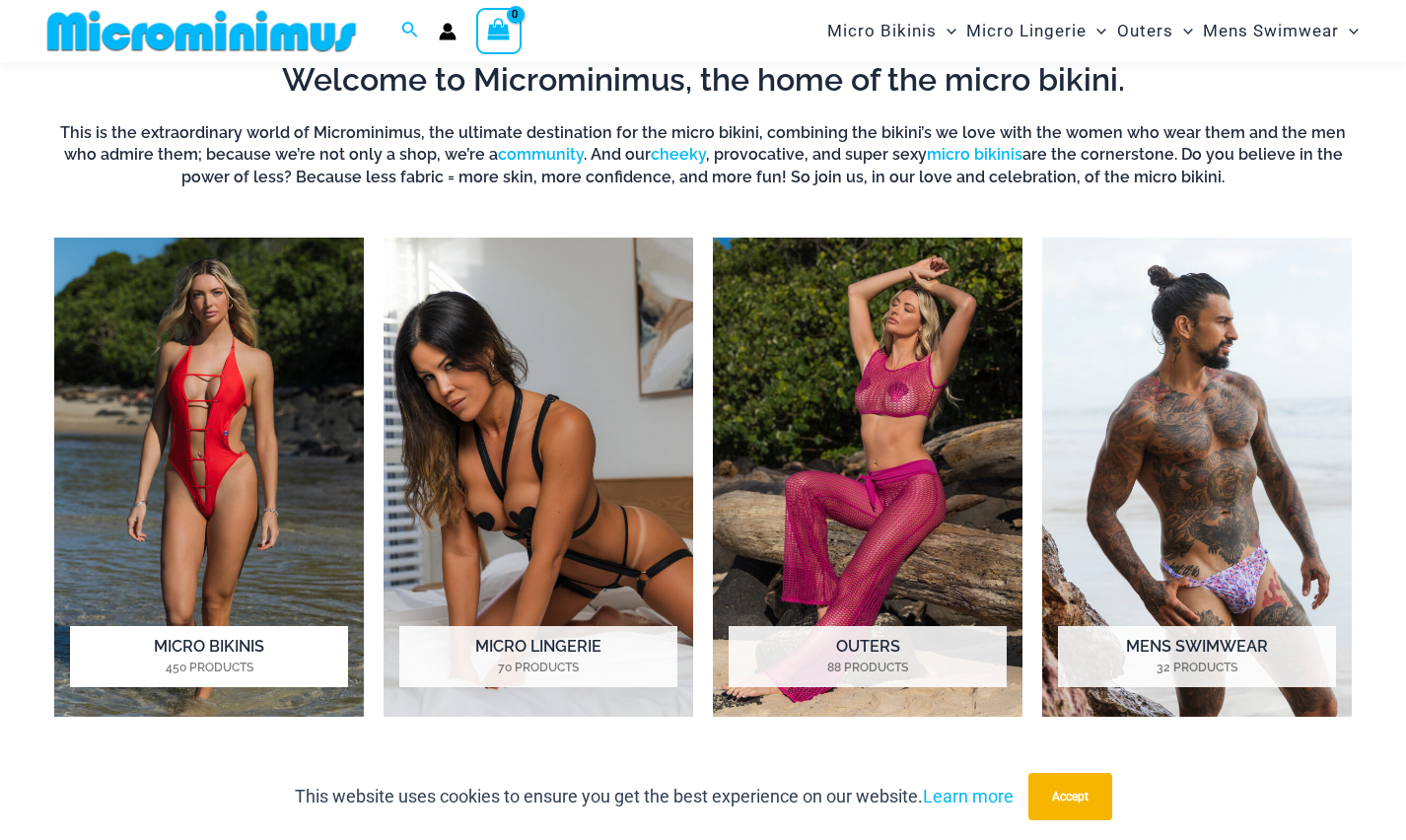 click at bounding box center (209, 476) 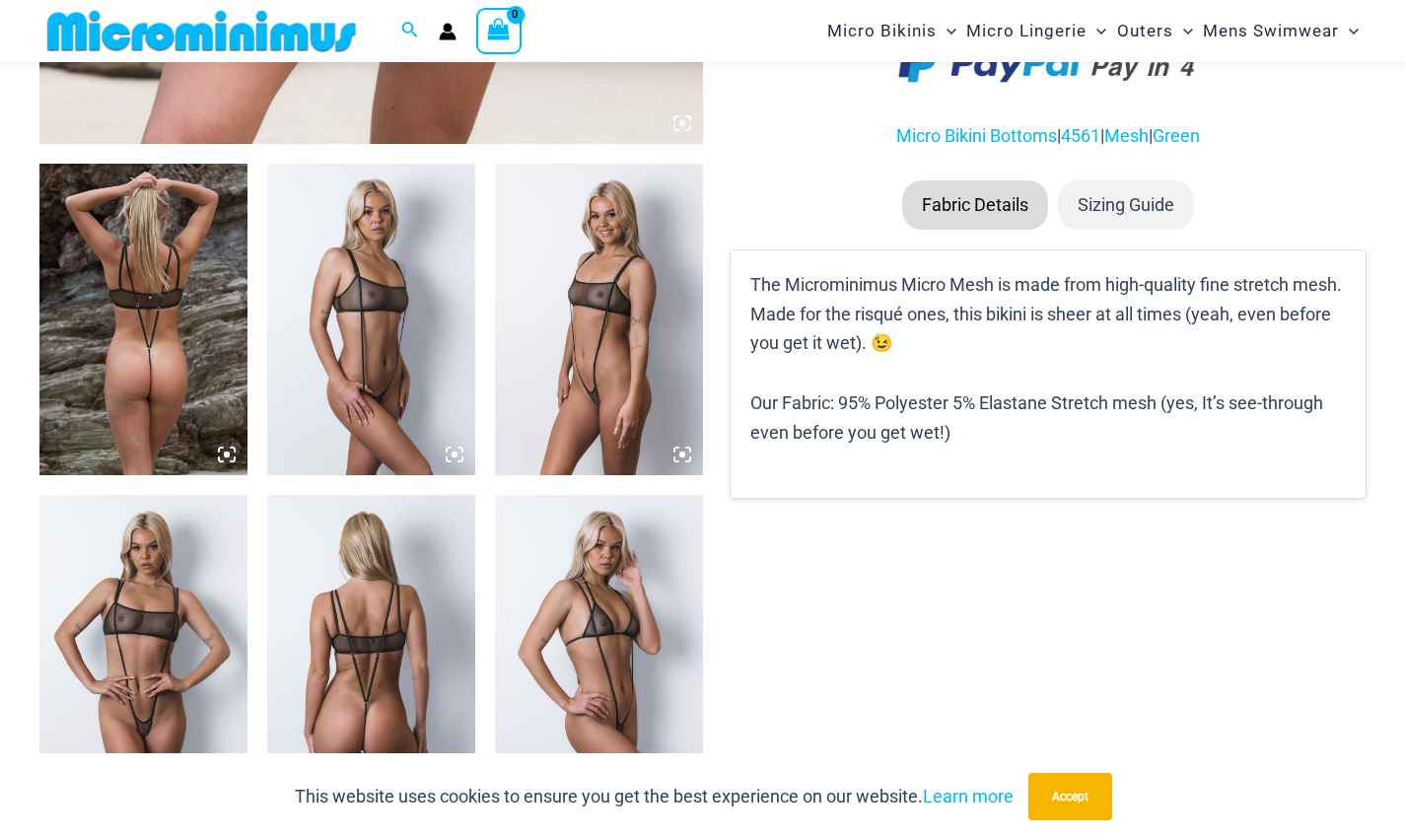 scroll, scrollTop: 971, scrollLeft: 0, axis: vertical 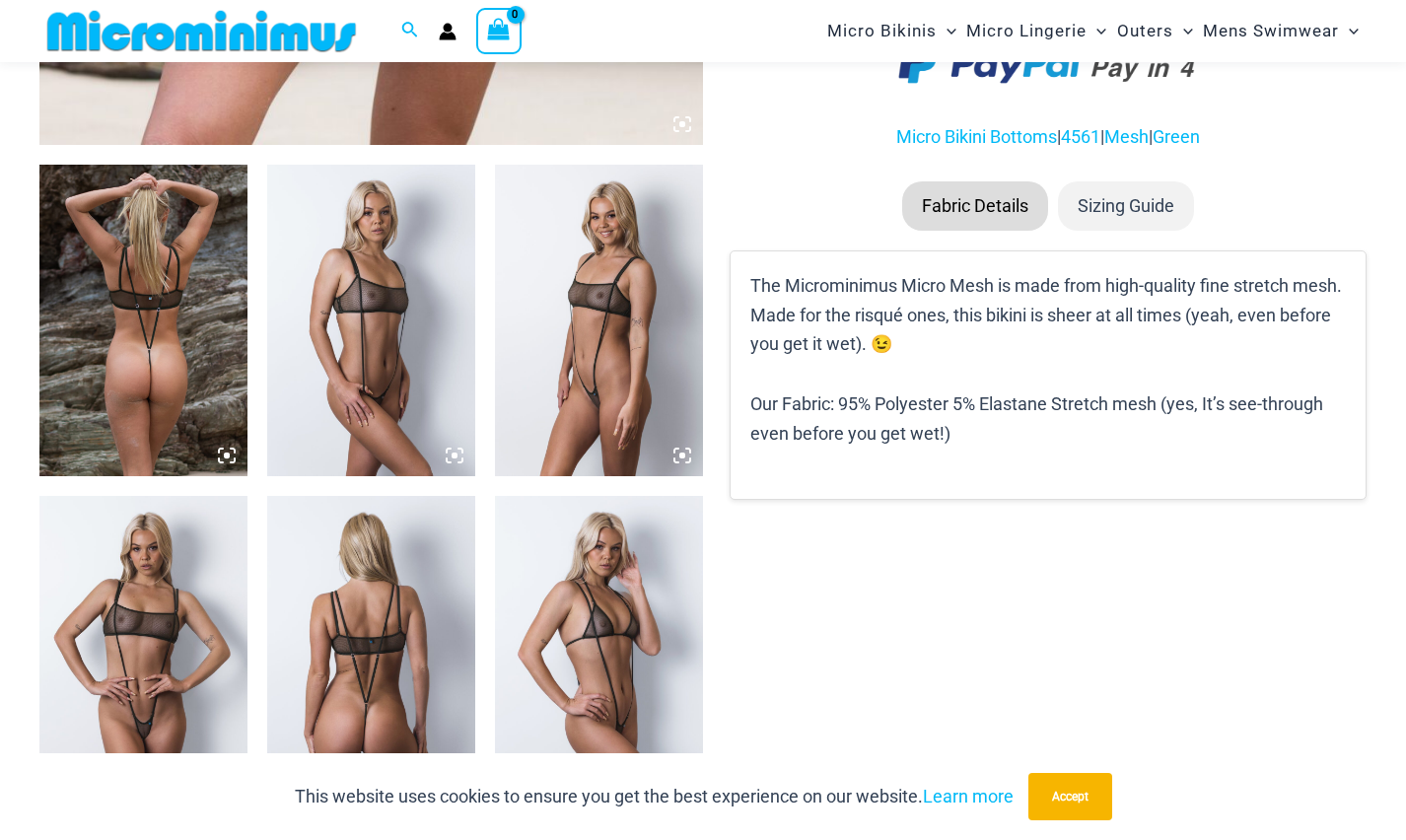 click at bounding box center [598, 320] 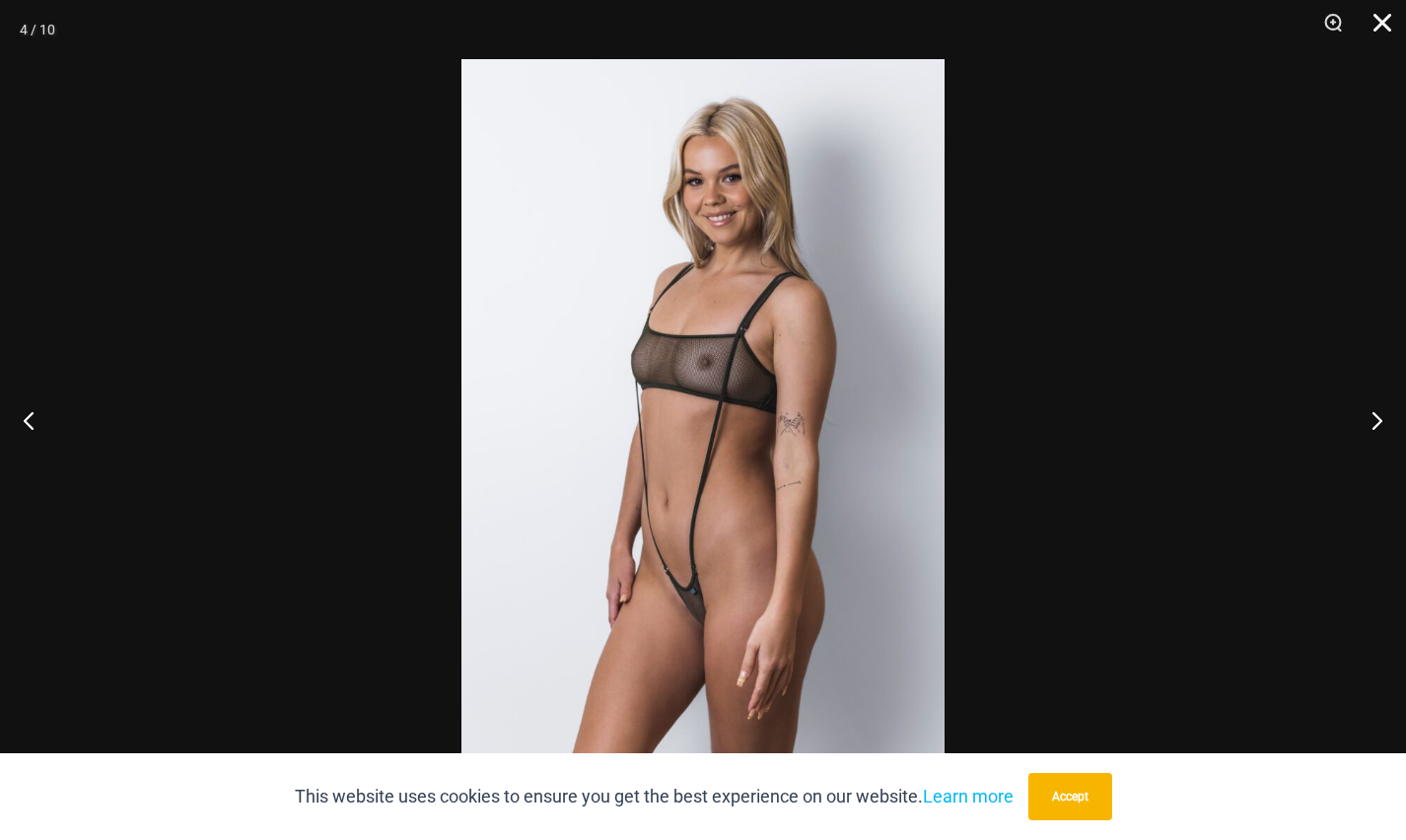 click at bounding box center (1375, 30) 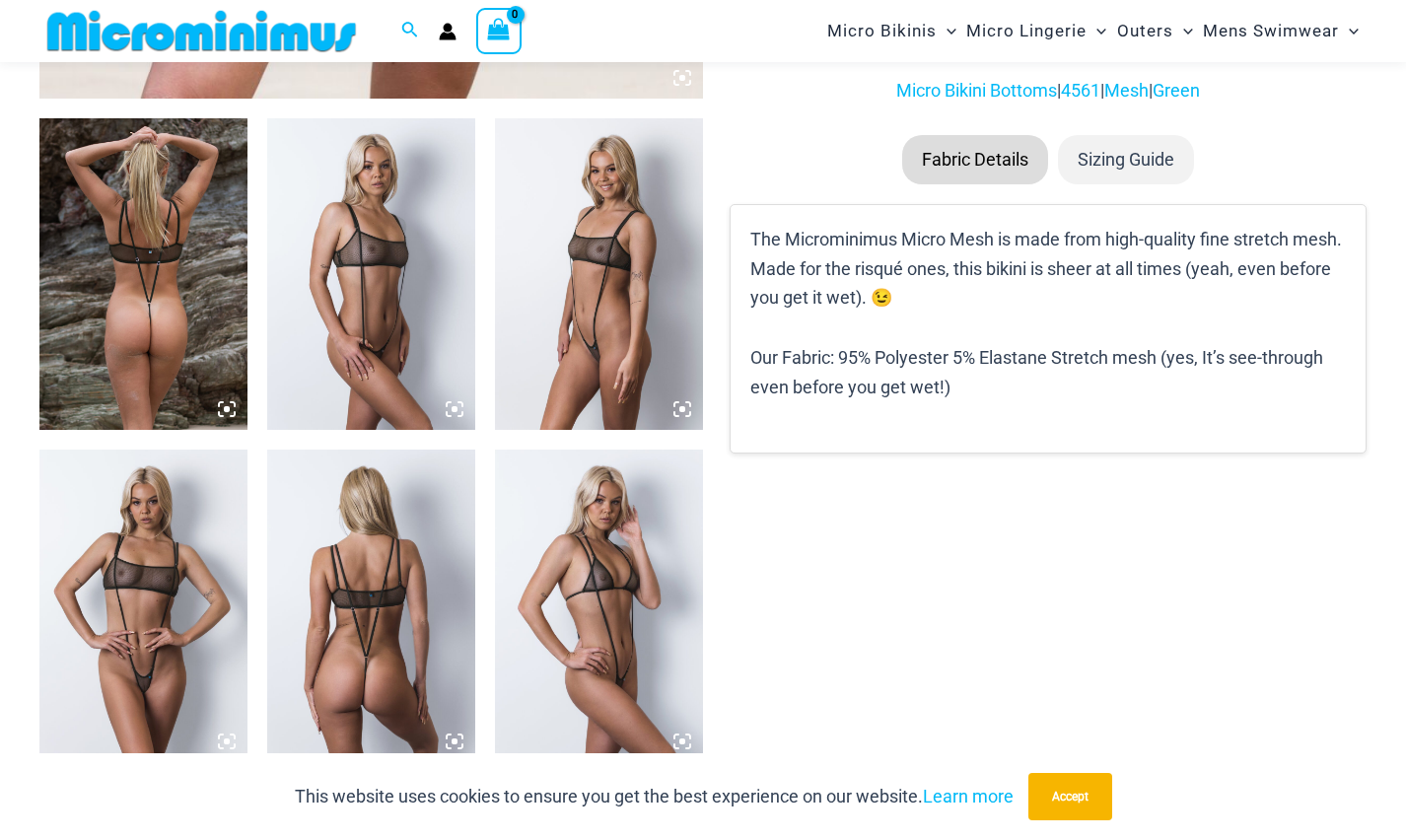 scroll, scrollTop: 1070, scrollLeft: 0, axis: vertical 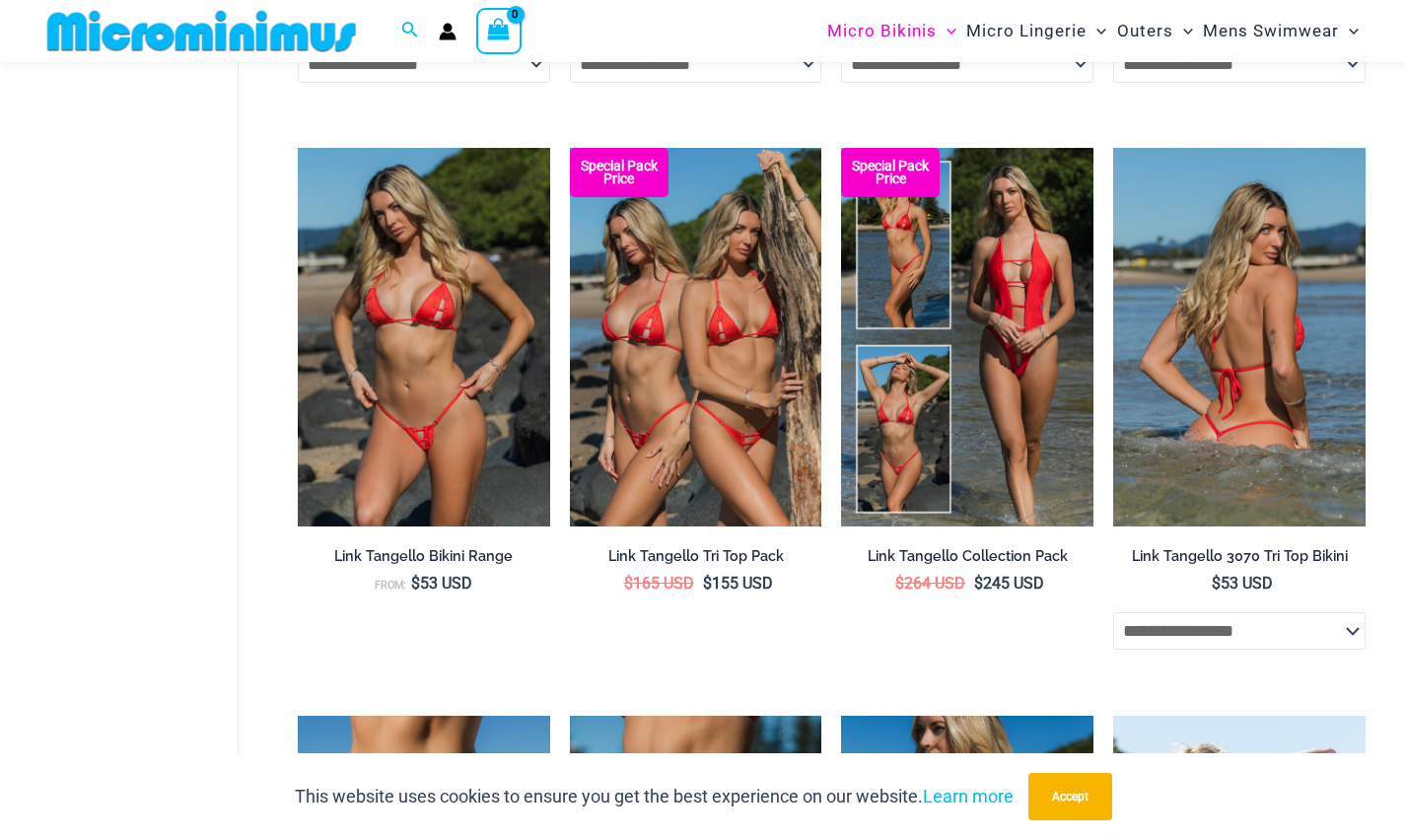 click at bounding box center [1239, 337] 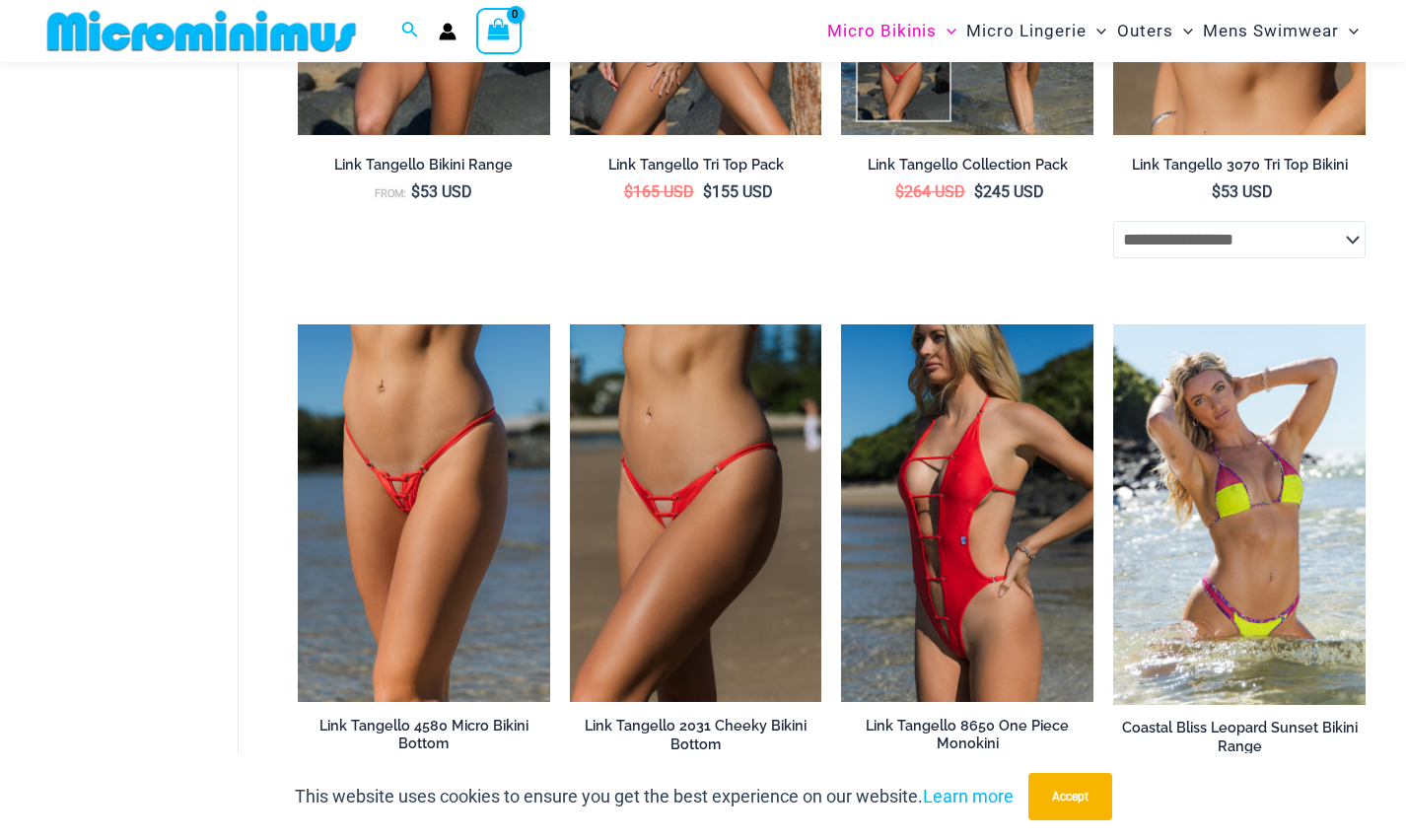 scroll, scrollTop: 2052, scrollLeft: 0, axis: vertical 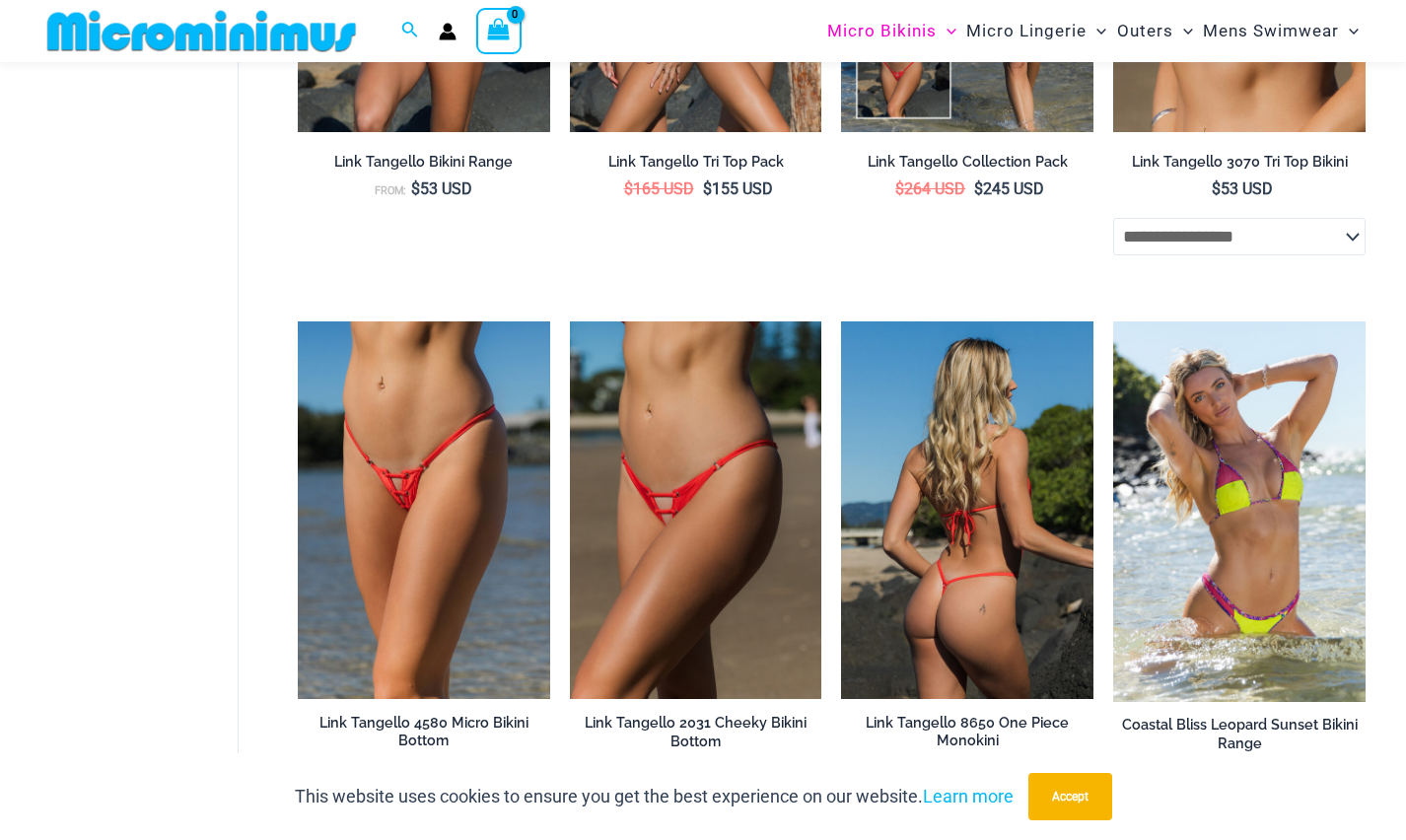 click at bounding box center [967, 511] 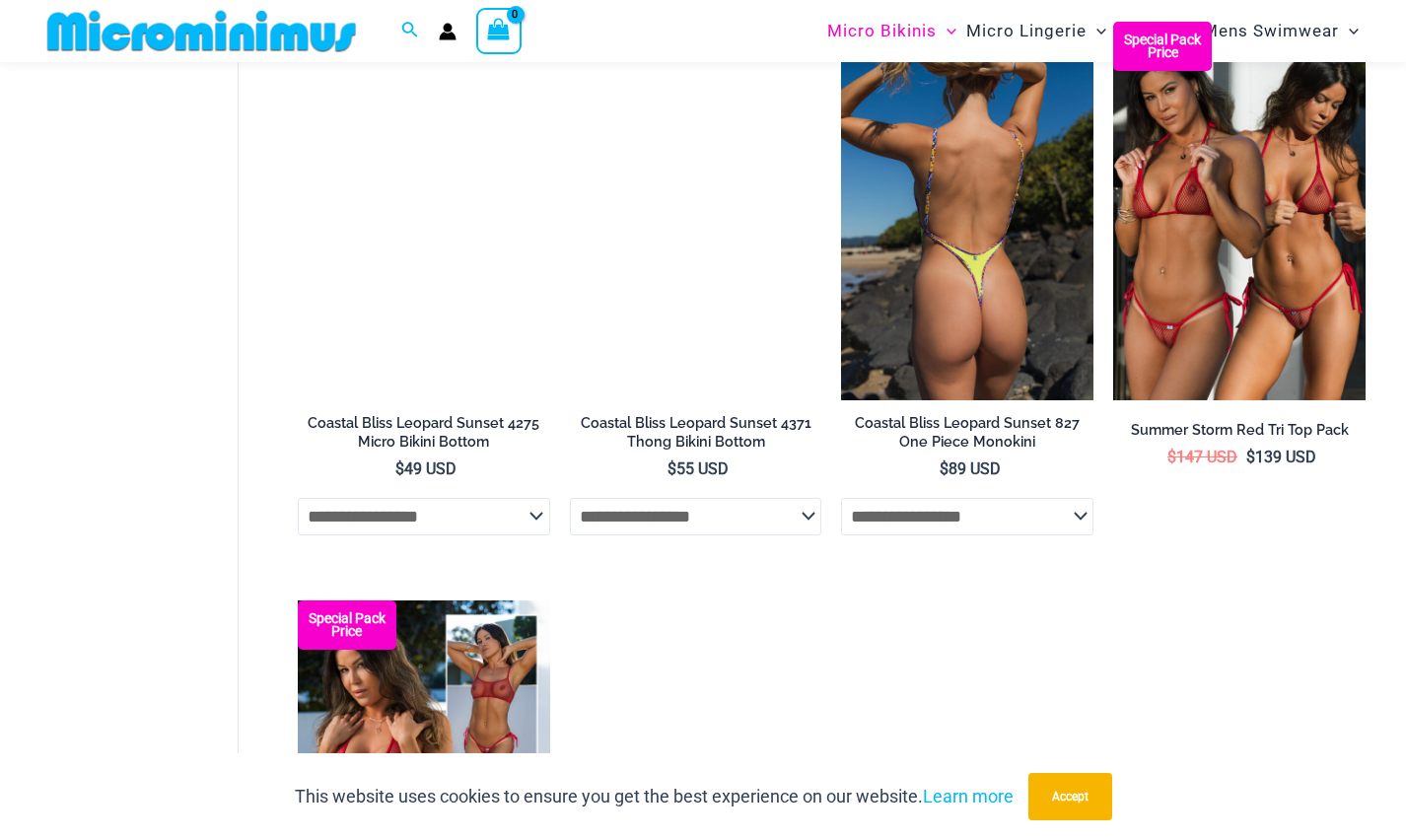 scroll, scrollTop: 3728, scrollLeft: 0, axis: vertical 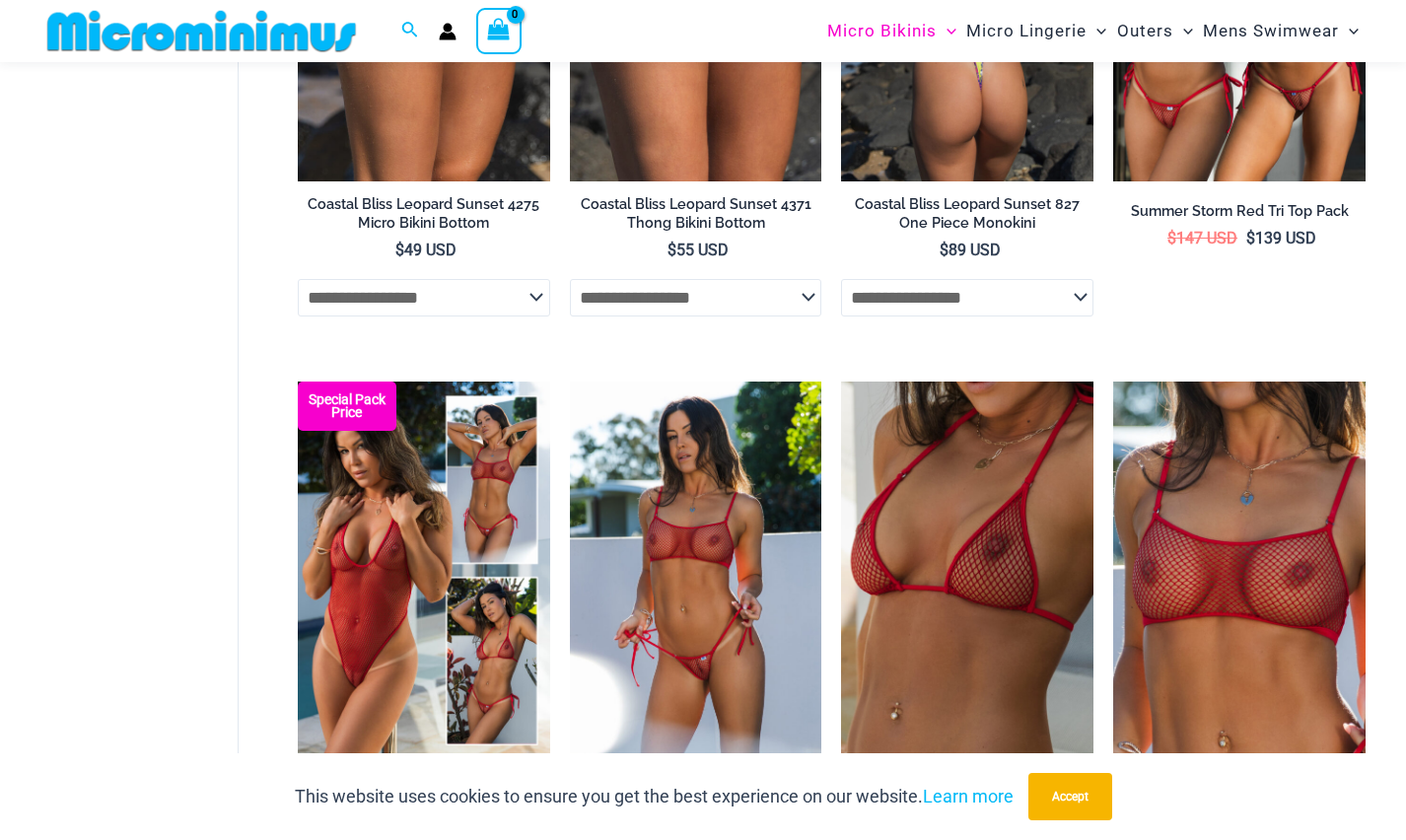 click at bounding box center (967, -8) 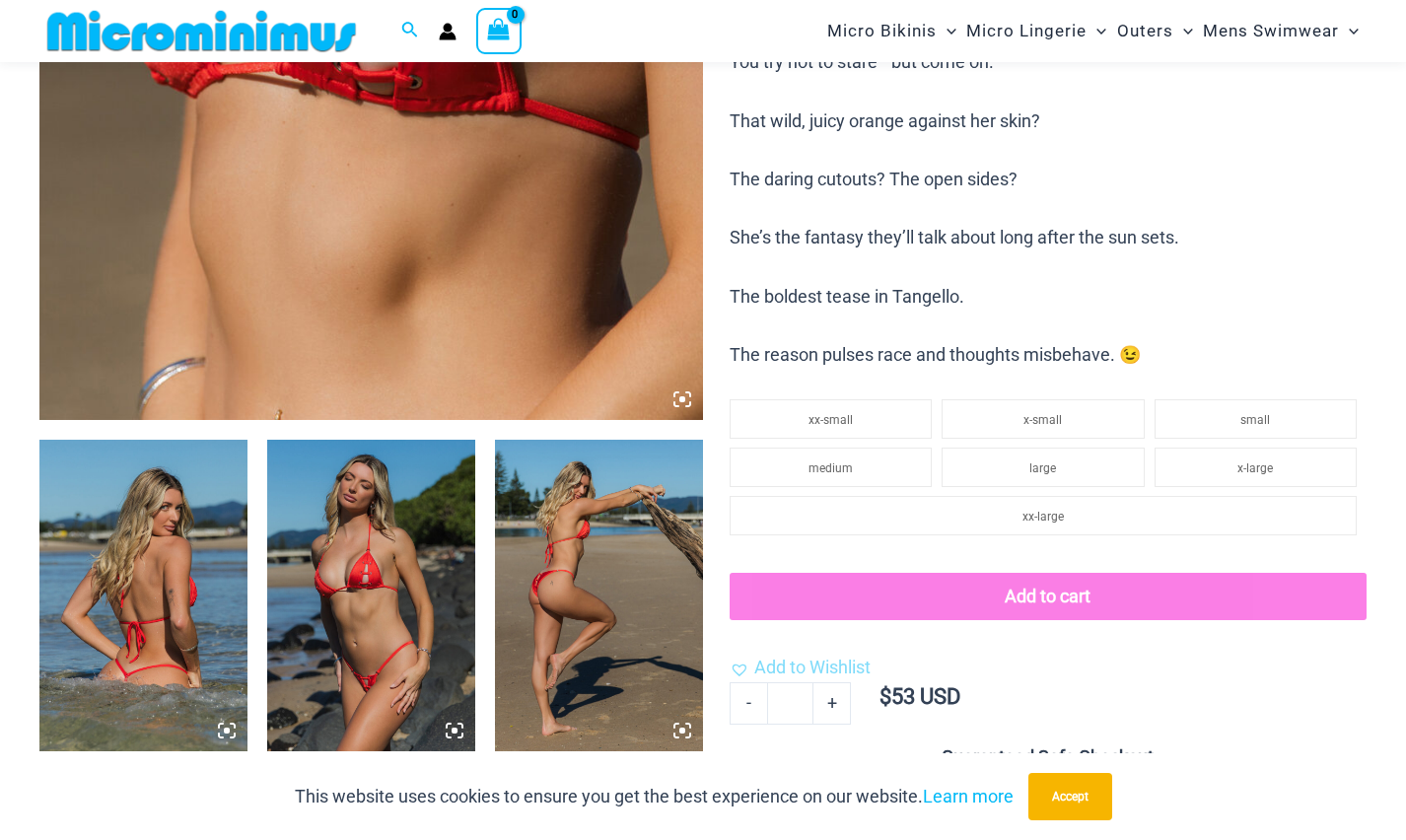 scroll, scrollTop: 773, scrollLeft: 0, axis: vertical 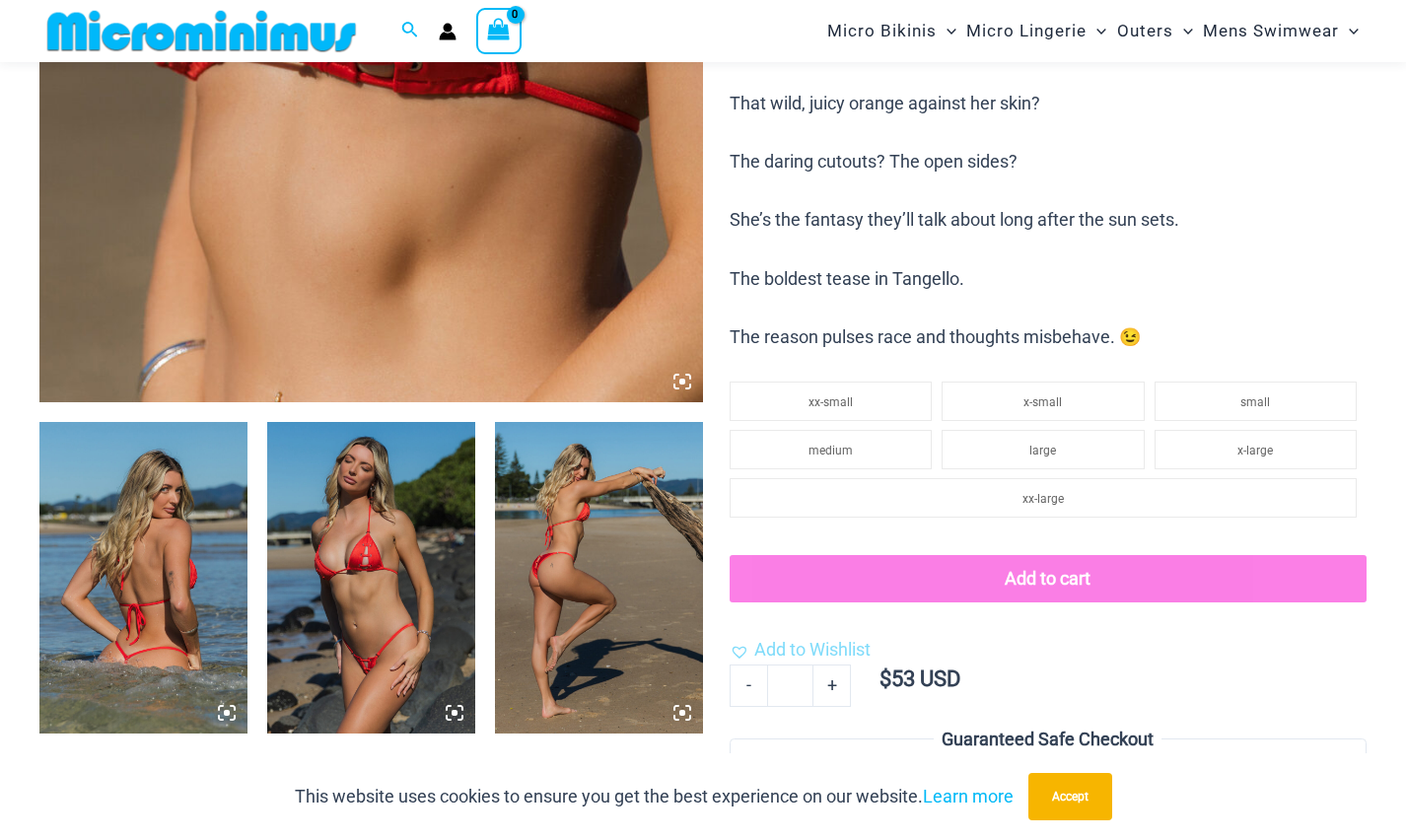 click at bounding box center (371, 578) 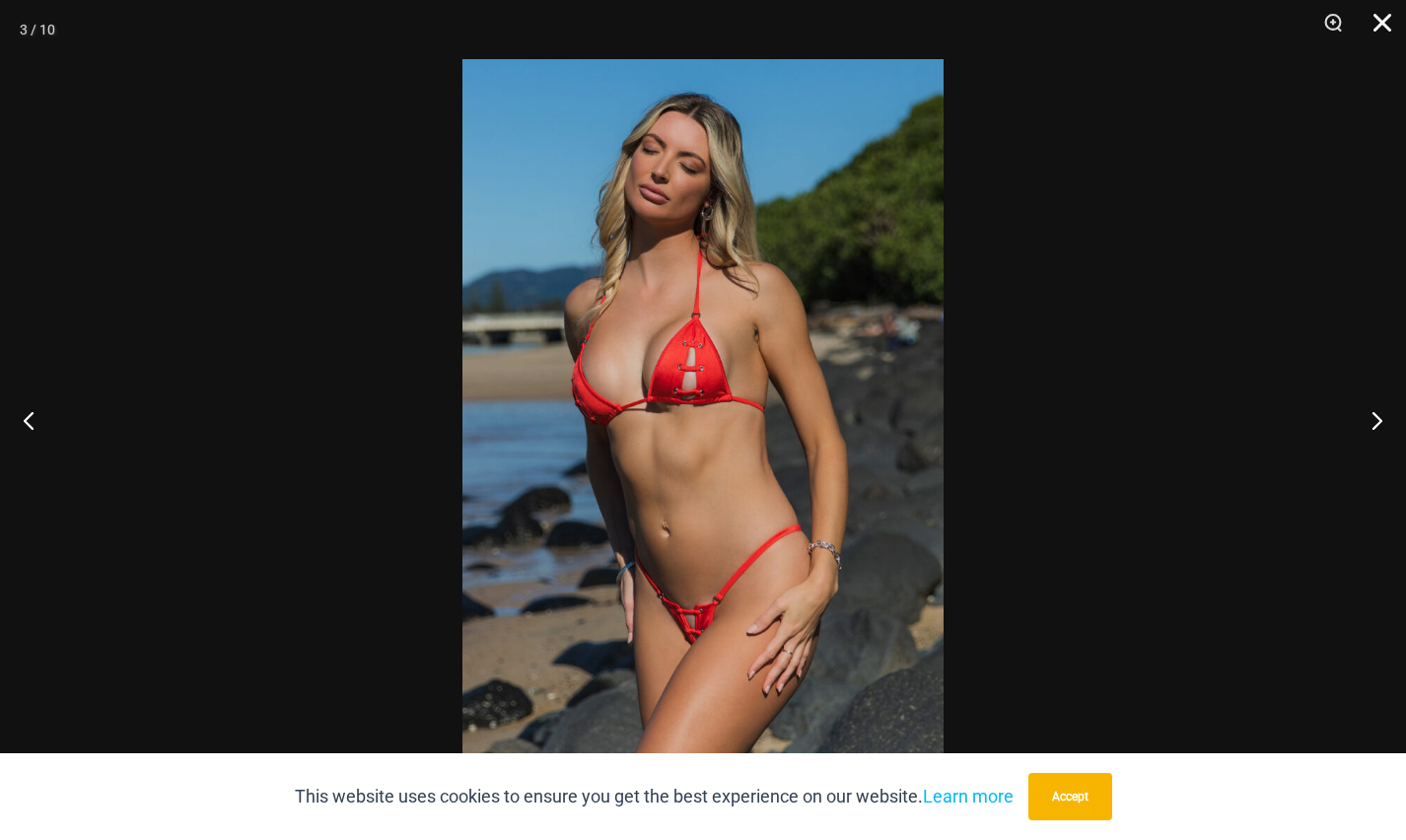 click at bounding box center [1375, 30] 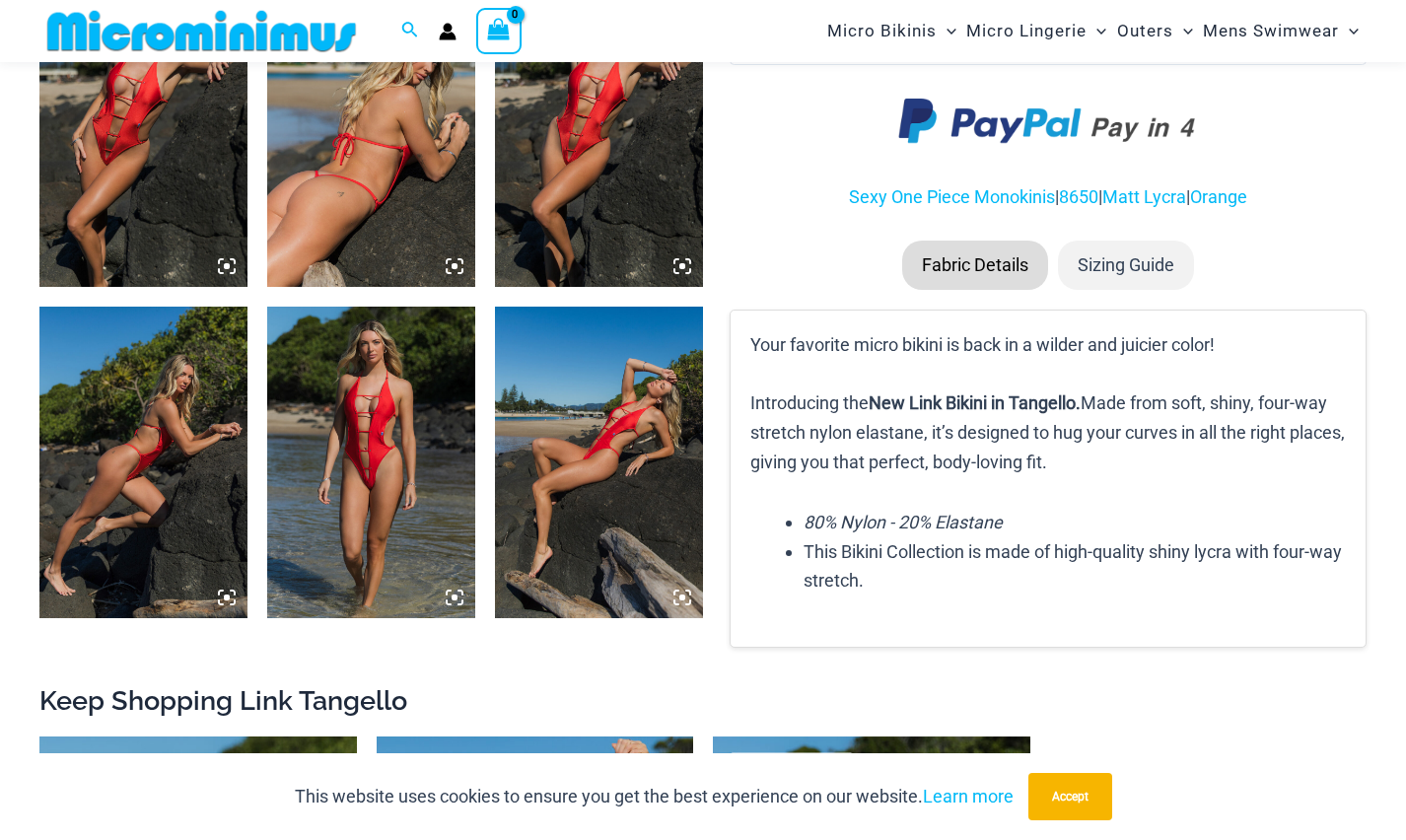 scroll, scrollTop: 1559, scrollLeft: 0, axis: vertical 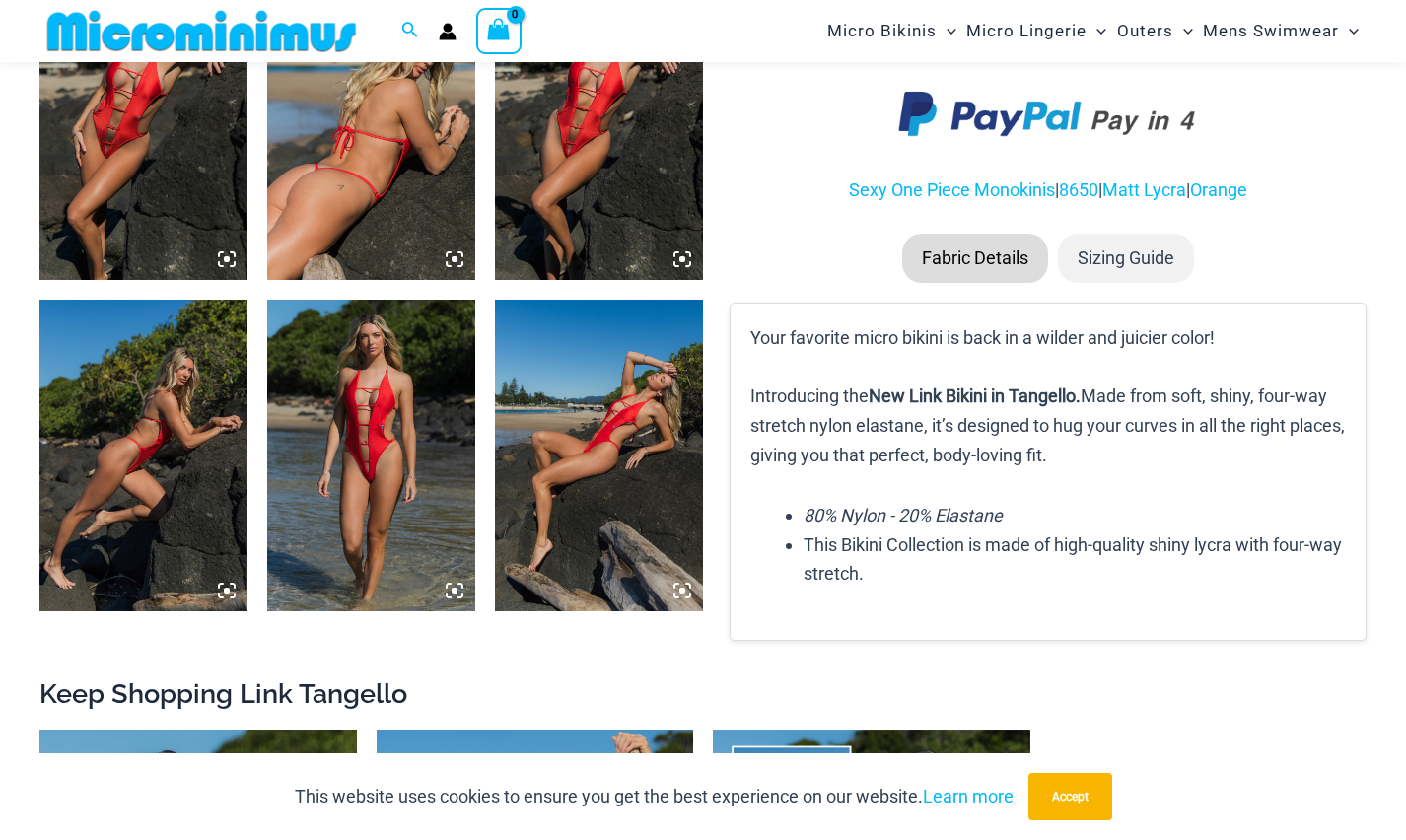 click at bounding box center (371, 455) 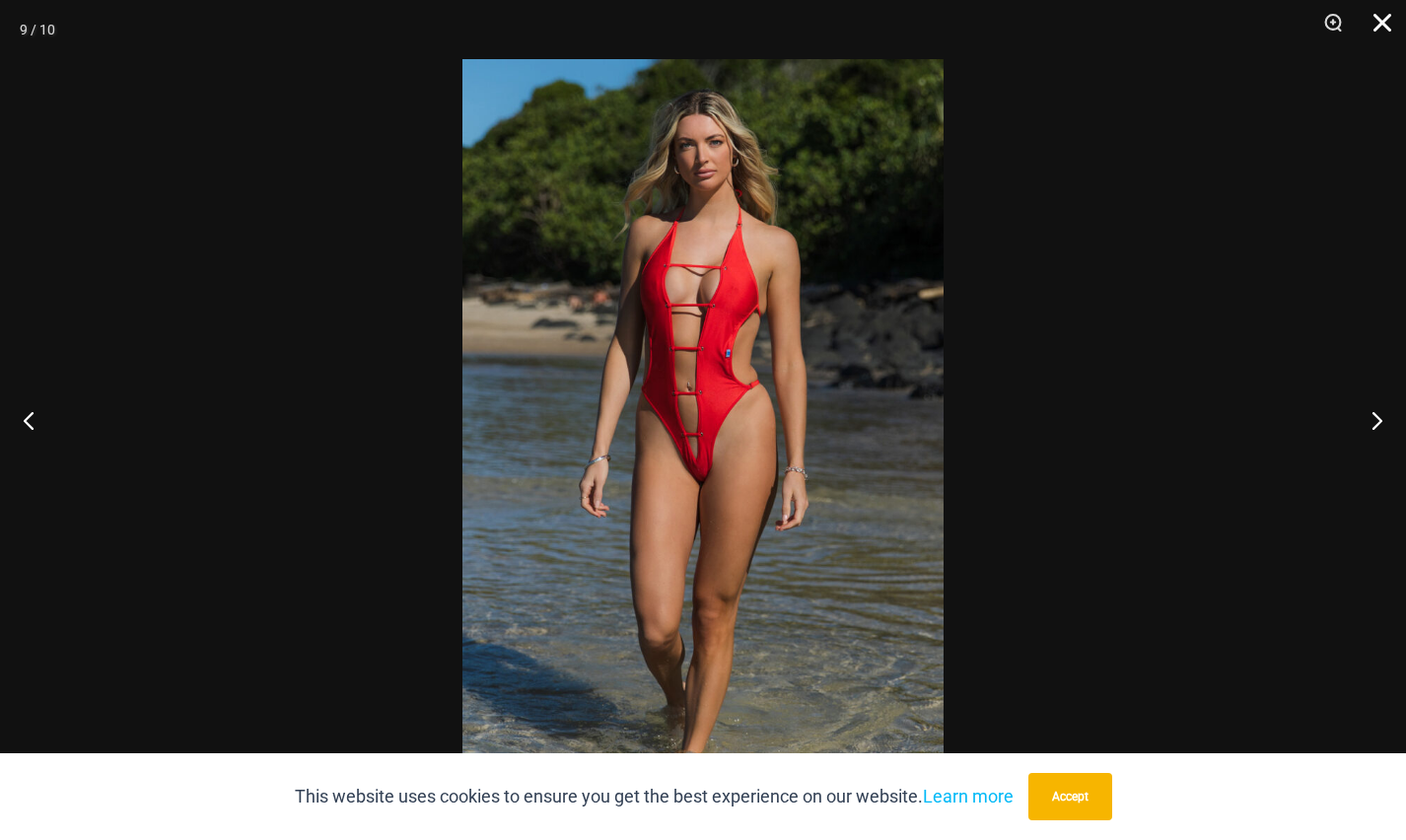 click at bounding box center [1375, 30] 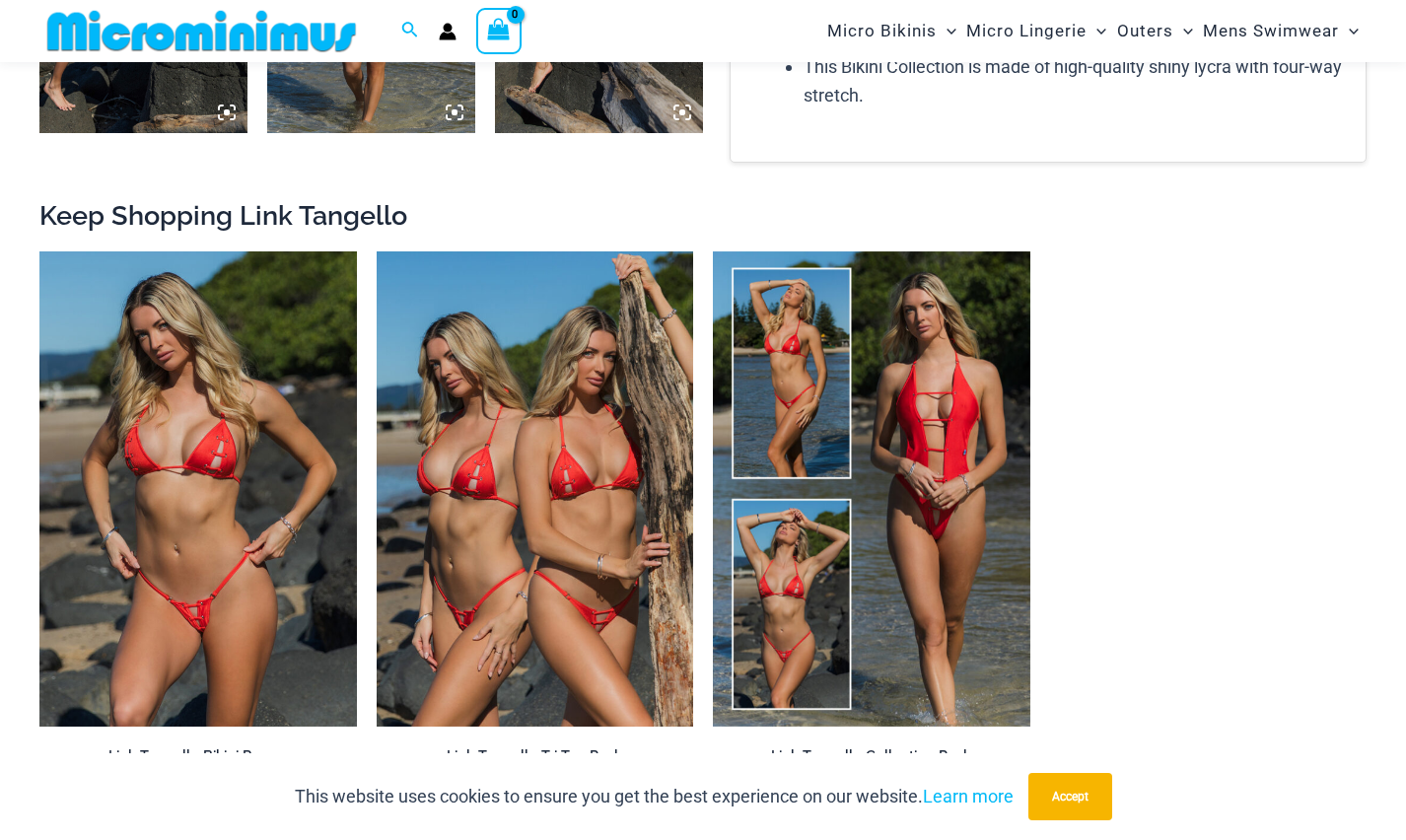 scroll, scrollTop: 2052, scrollLeft: 0, axis: vertical 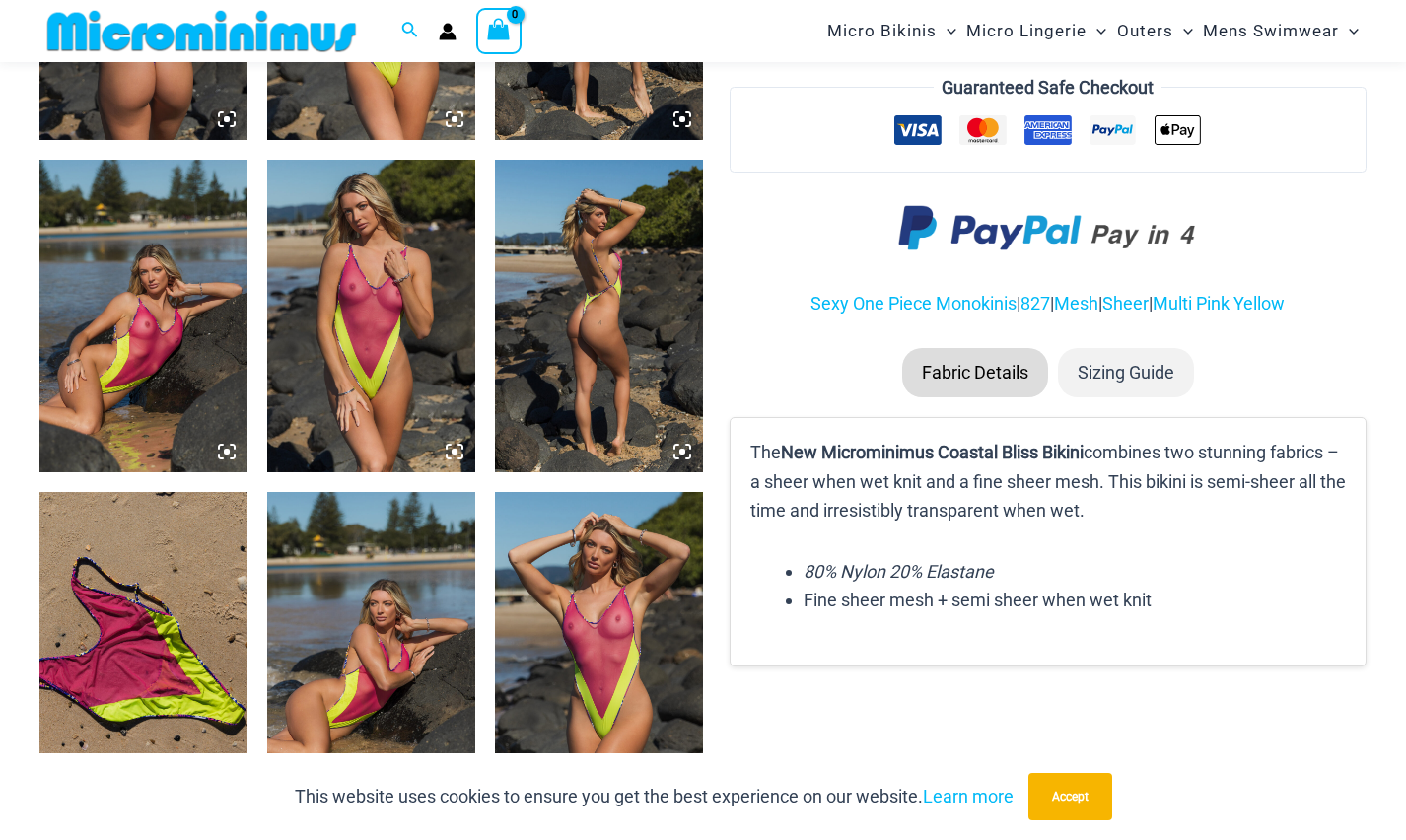click at bounding box center [598, 648] 